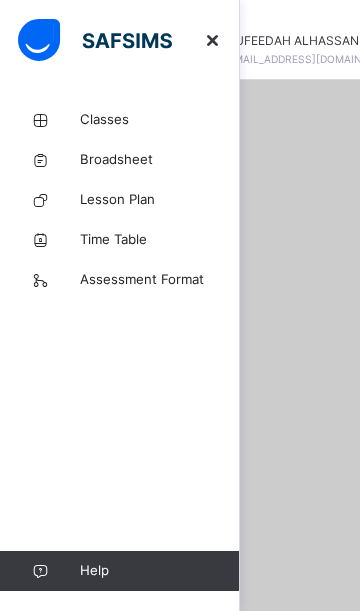 scroll, scrollTop: 0, scrollLeft: 0, axis: both 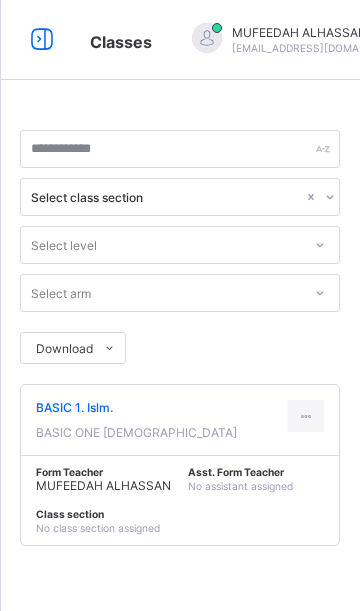 click on "BASIC 1.   Islm." at bounding box center (136, 407) 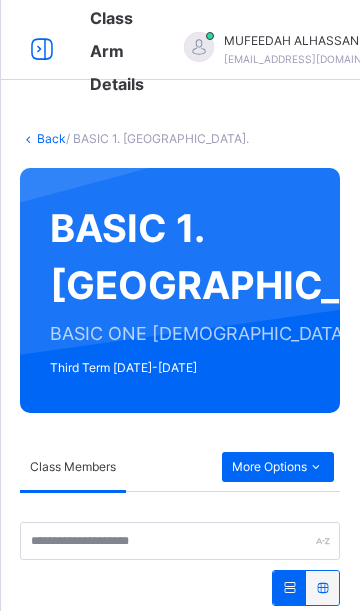 click on "More Options" at bounding box center [278, 467] 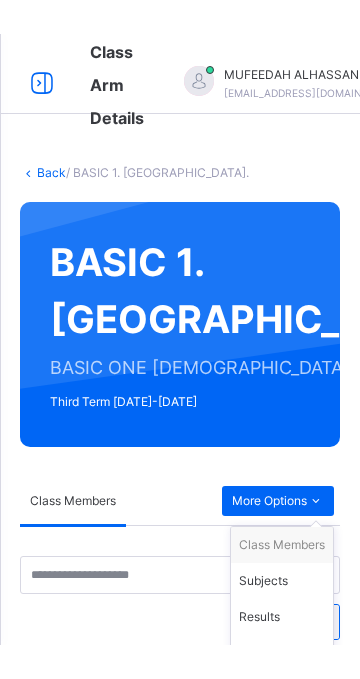 scroll, scrollTop: 65, scrollLeft: 0, axis: vertical 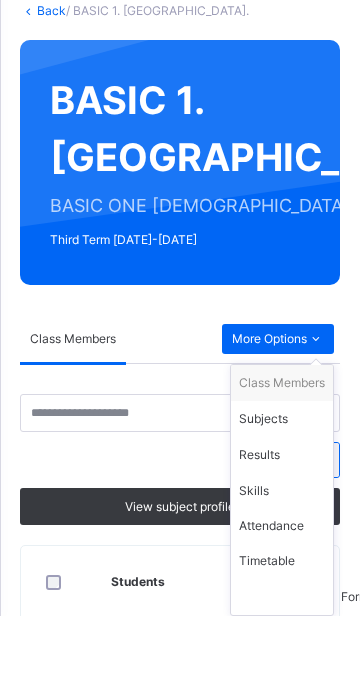 click on "Skills" at bounding box center [282, 554] 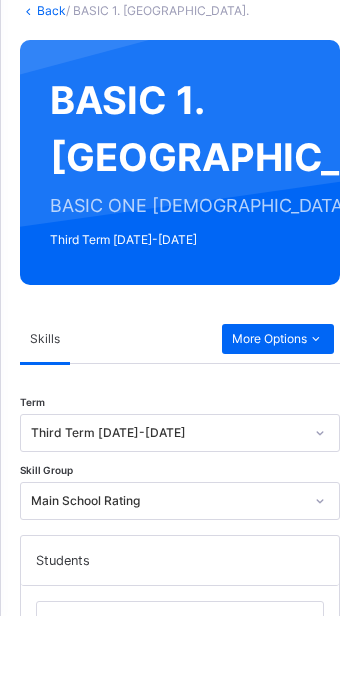 click on "ABDUL-RAHAMAN  AHMED SHEHU R25/0766." at bounding box center (184, 751) 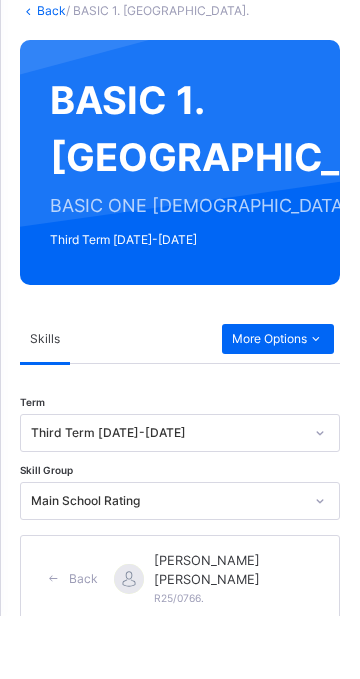 scroll, scrollTop: 245, scrollLeft: 0, axis: vertical 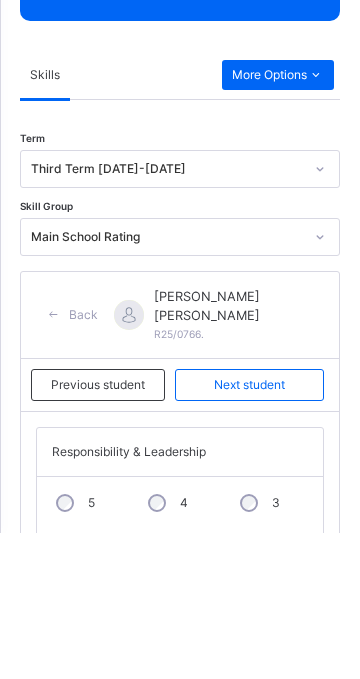 click on "Next student" at bounding box center [249, 532] 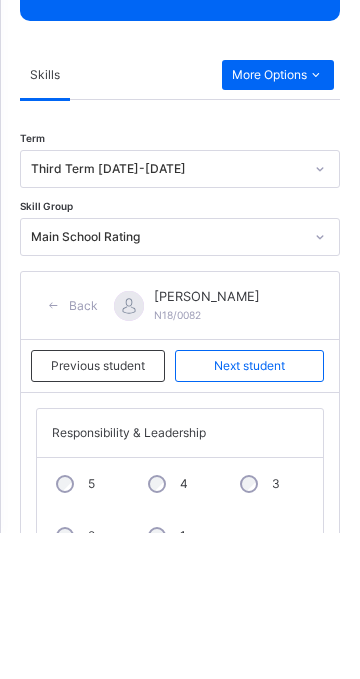 click on "Next student" at bounding box center [249, 513] 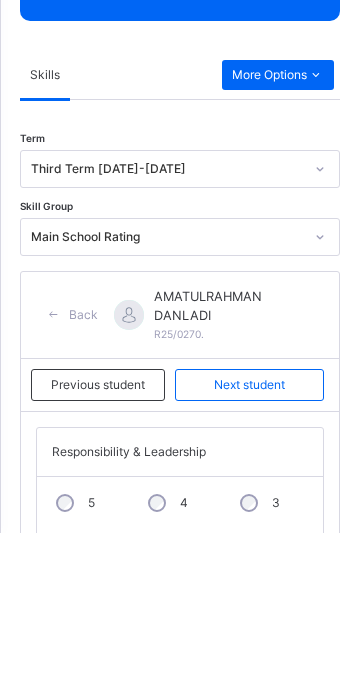 click on "Next student" at bounding box center (249, 532) 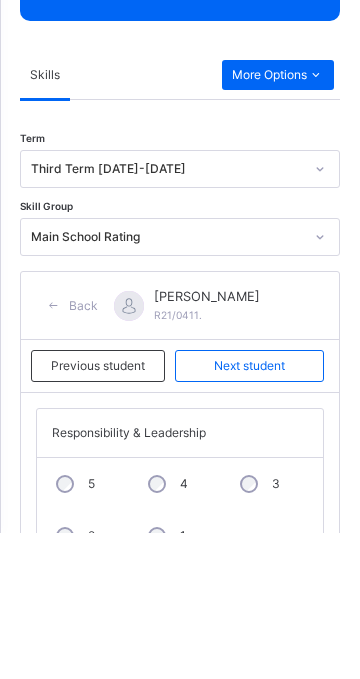 click on "Next student" at bounding box center (249, 513) 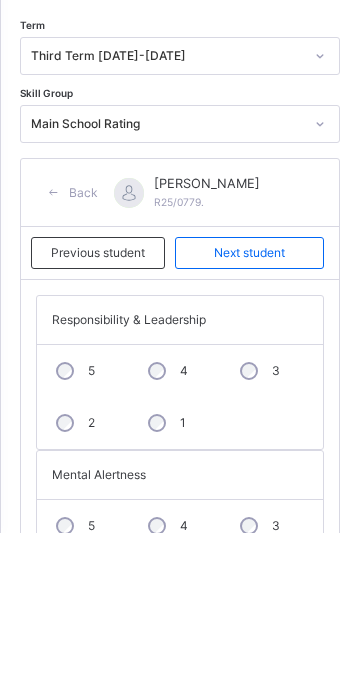 scroll, scrollTop: 359, scrollLeft: 0, axis: vertical 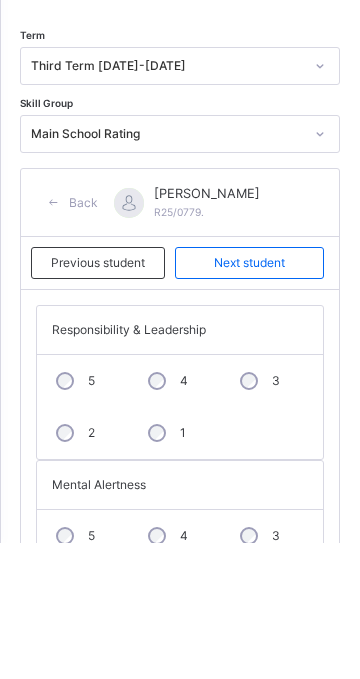 click on "Previous student" at bounding box center [98, 399] 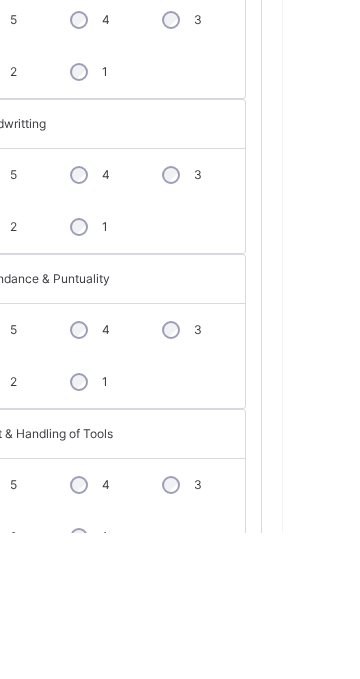 scroll, scrollTop: 1187, scrollLeft: 0, axis: vertical 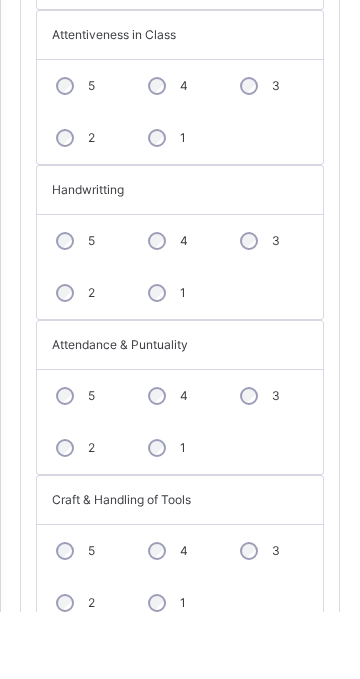 click on "Next student" at bounding box center [249, -429] 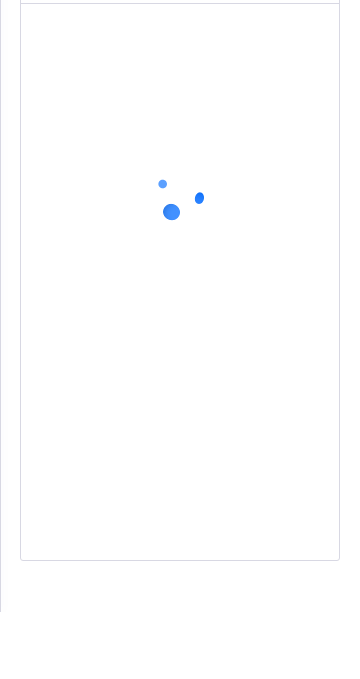 scroll, scrollTop: 386, scrollLeft: 0, axis: vertical 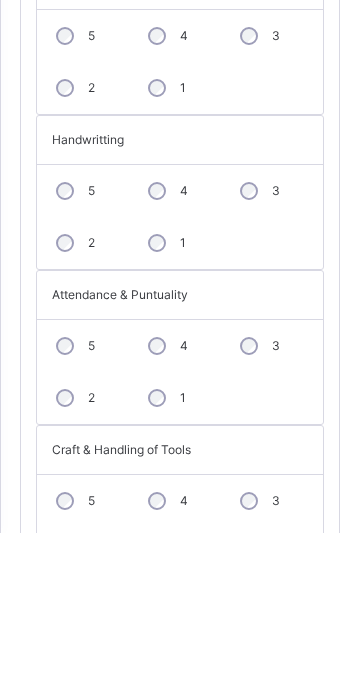 click on "Save Skill" at bounding box center (281, 753) 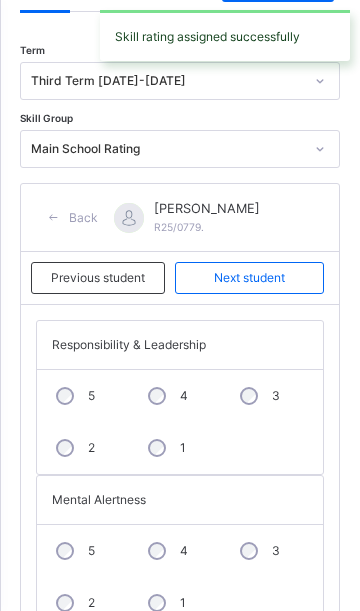 scroll, scrollTop: 478, scrollLeft: 0, axis: vertical 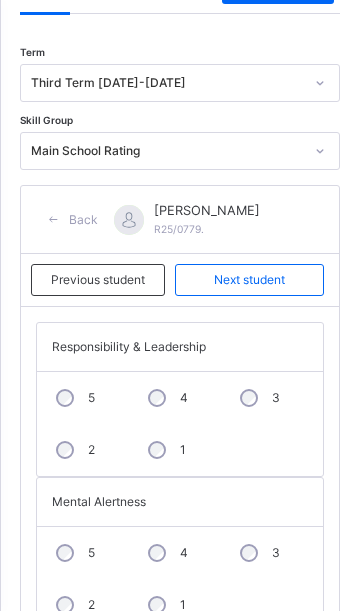 click on "Next student" at bounding box center [249, 280] 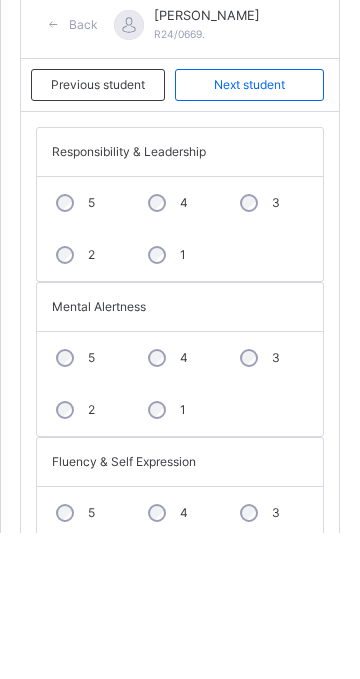 scroll, scrollTop: 527, scrollLeft: 0, axis: vertical 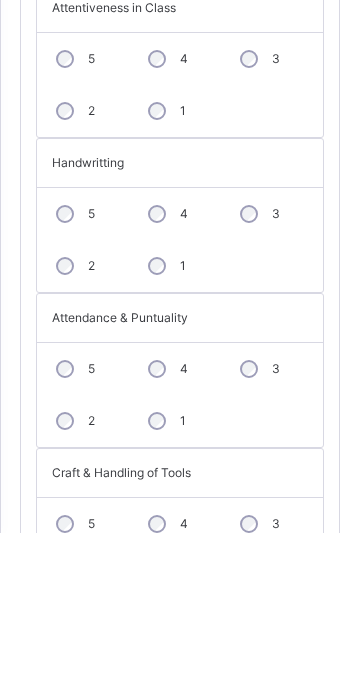 click on "5" at bounding box center [83, 671] 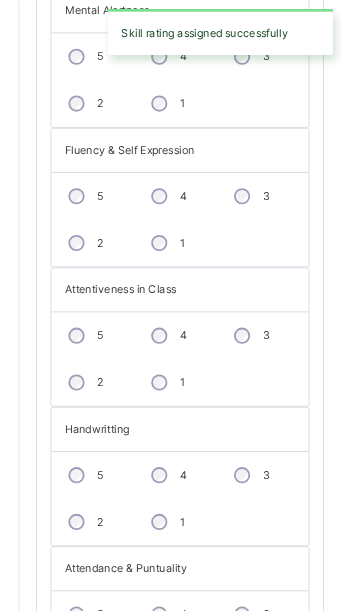 scroll, scrollTop: 483, scrollLeft: 0, axis: vertical 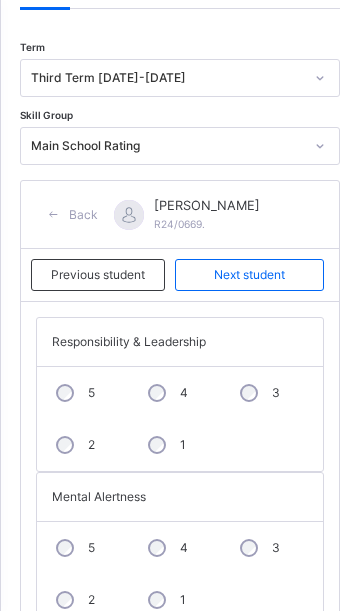 click on "Next student" at bounding box center (249, 275) 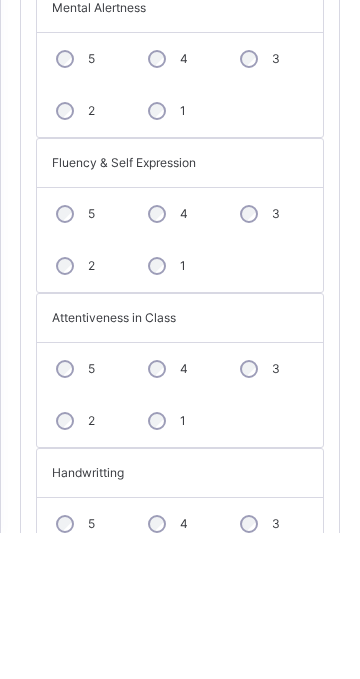 scroll, scrollTop: 833, scrollLeft: 0, axis: vertical 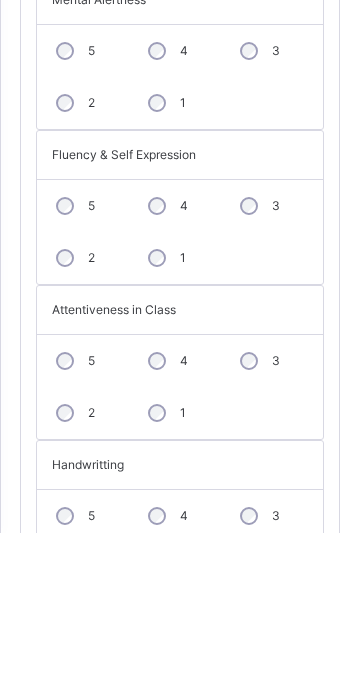 click on "4" at bounding box center [175, 663] 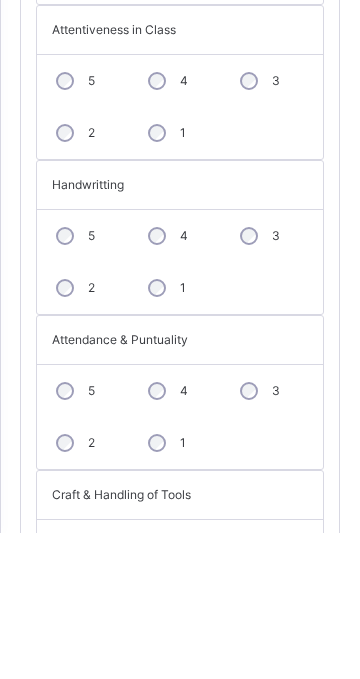 scroll, scrollTop: 1123, scrollLeft: 0, axis: vertical 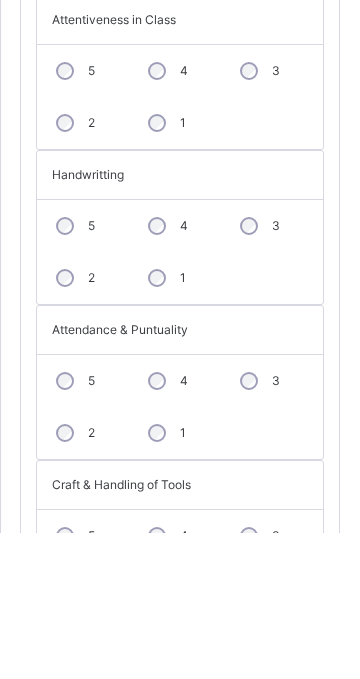 click on "Save Skill" at bounding box center (281, 788) 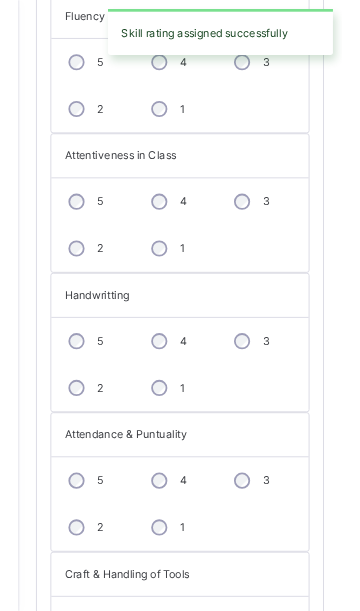 scroll, scrollTop: 355, scrollLeft: 0, axis: vertical 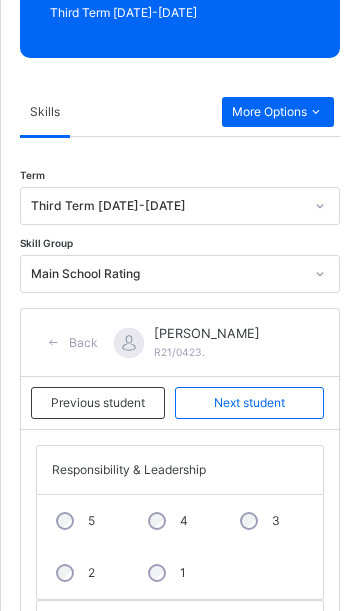 click on "Next student" at bounding box center (249, 403) 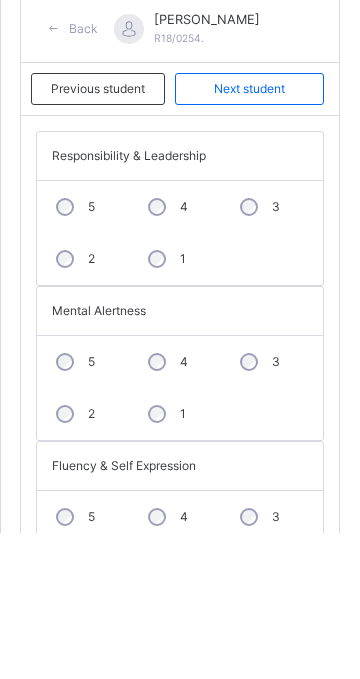 click on "5" at bounding box center (83, 664) 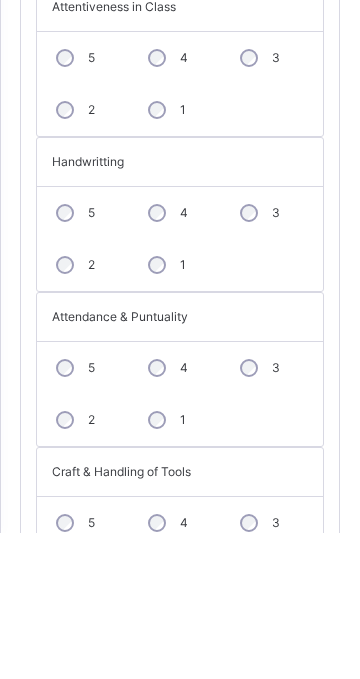 scroll, scrollTop: 1139, scrollLeft: 0, axis: vertical 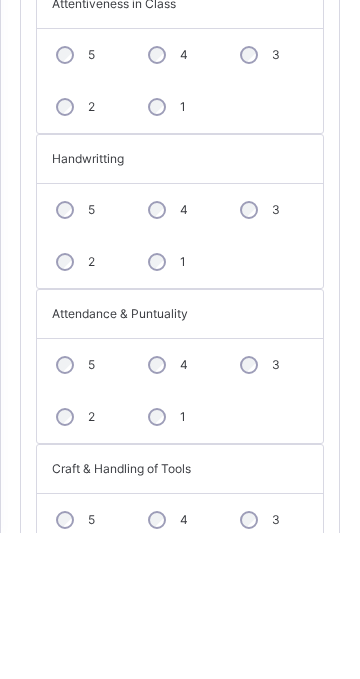 click on "Save Skill" at bounding box center [281, 772] 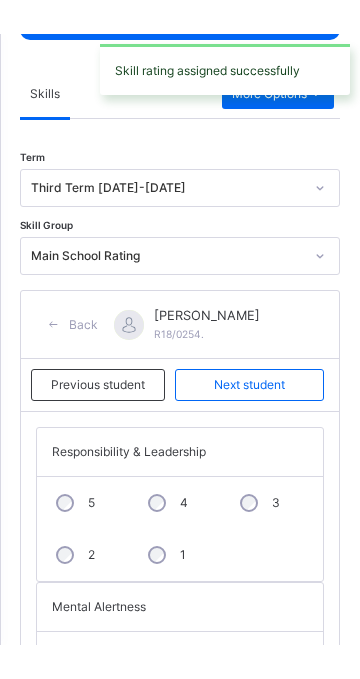 scroll, scrollTop: 404, scrollLeft: 0, axis: vertical 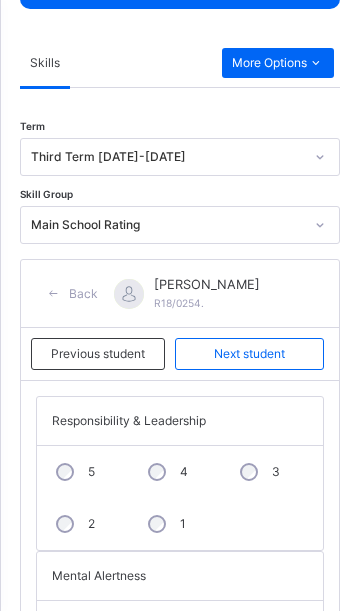 click on "Next student" at bounding box center (249, 354) 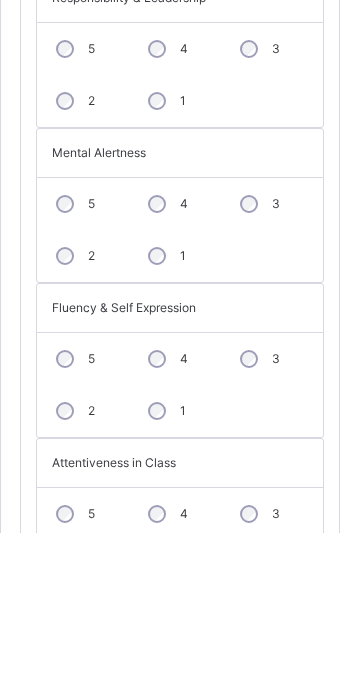 scroll, scrollTop: 683, scrollLeft: 0, axis: vertical 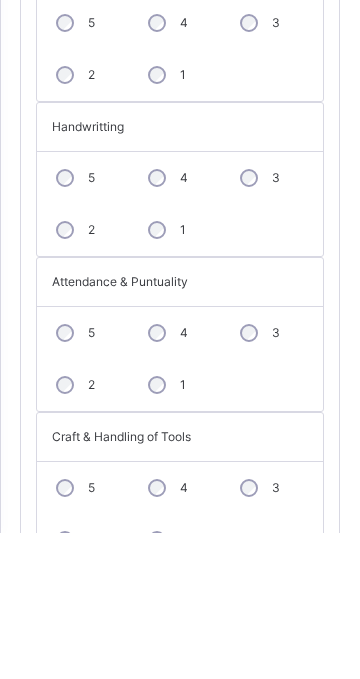 click on "Save Skill" at bounding box center [281, 740] 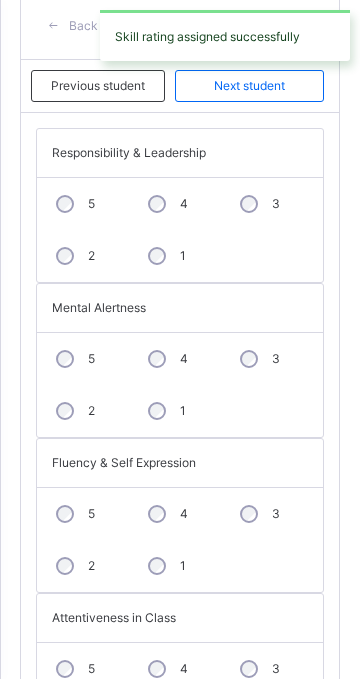 scroll, scrollTop: 313, scrollLeft: 0, axis: vertical 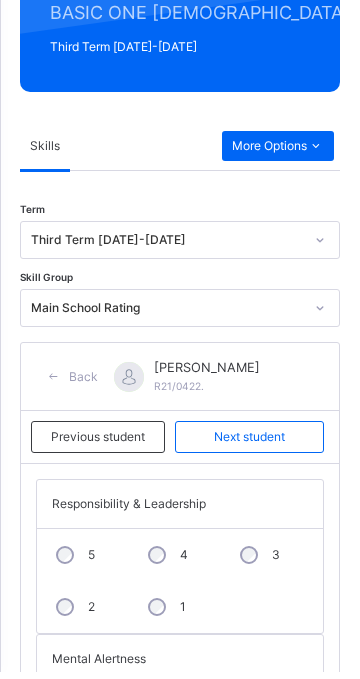 click on "Next student" at bounding box center [249, 445] 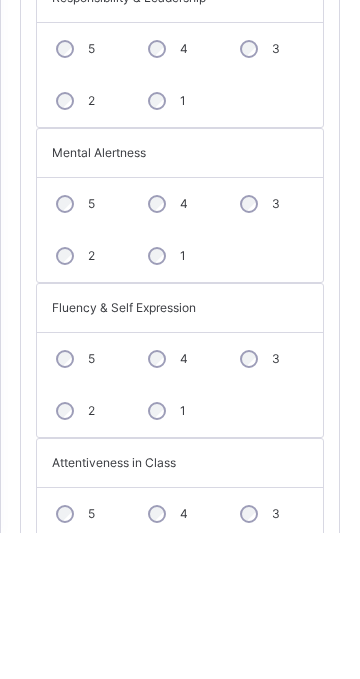 scroll, scrollTop: 702, scrollLeft: 0, axis: vertical 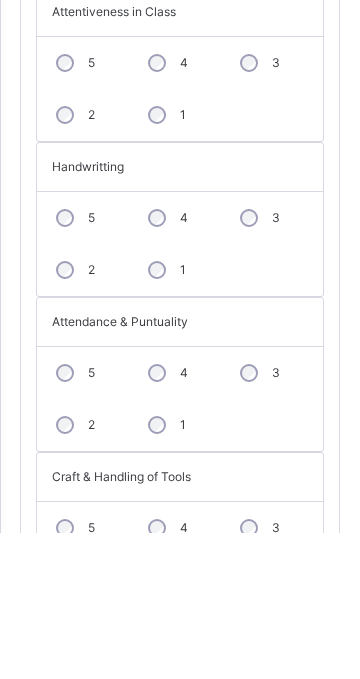 click on "Save Skill" at bounding box center (281, 780) 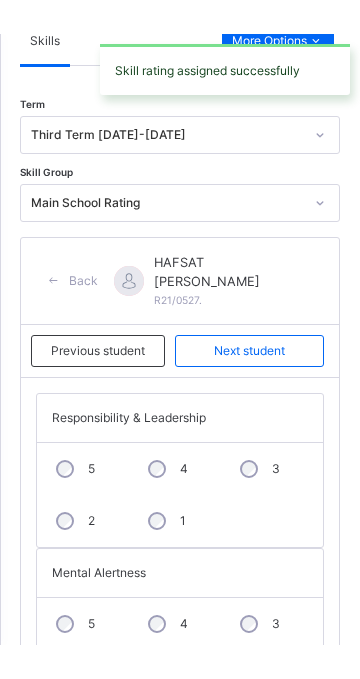 scroll, scrollTop: 455, scrollLeft: 0, axis: vertical 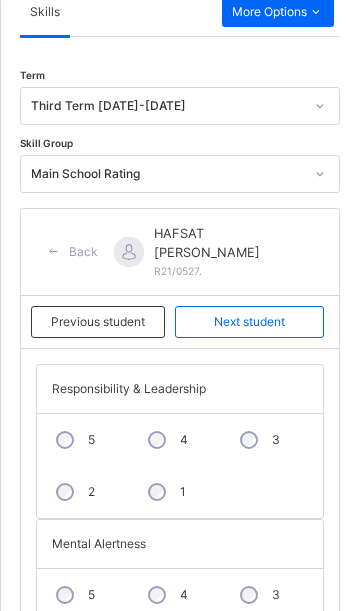 click on "Next student" at bounding box center [249, 322] 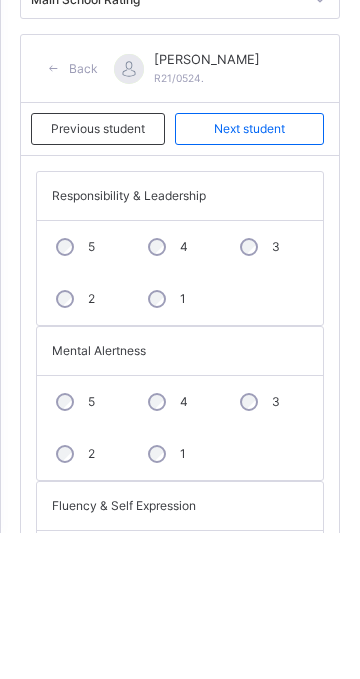 scroll, scrollTop: 485, scrollLeft: 0, axis: vertical 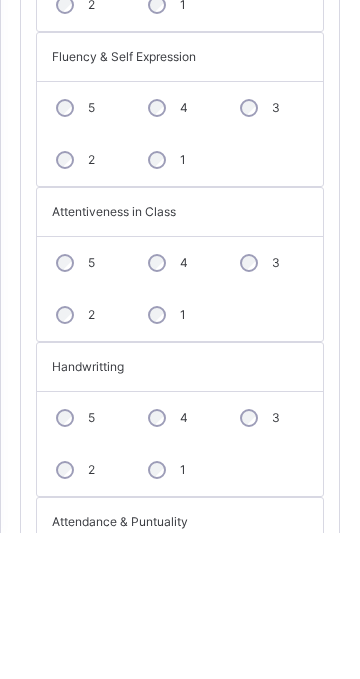 click on "5" at bounding box center [83, 720] 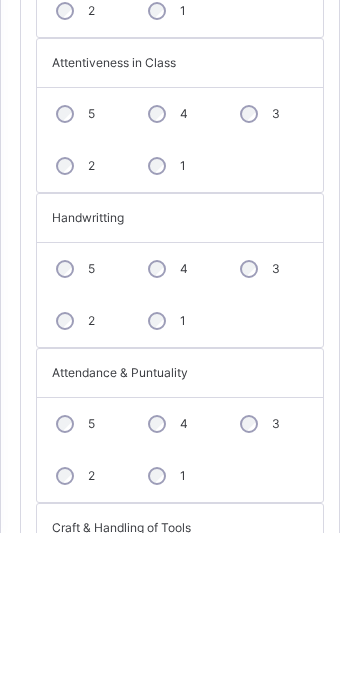 scroll, scrollTop: 1084, scrollLeft: 0, axis: vertical 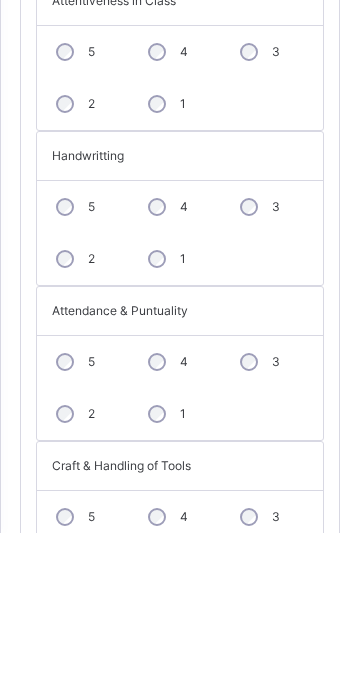 click on "Save Skill" at bounding box center (281, 768) 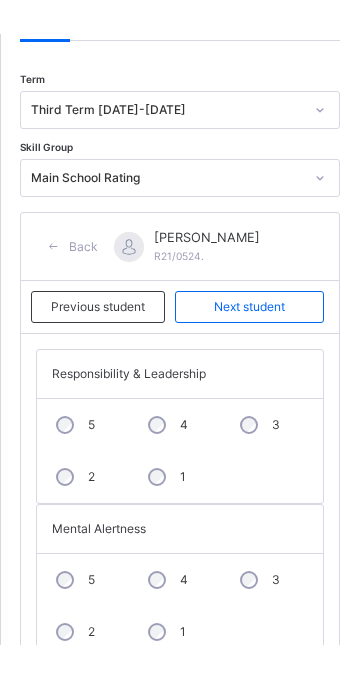 scroll, scrollTop: 482, scrollLeft: 0, axis: vertical 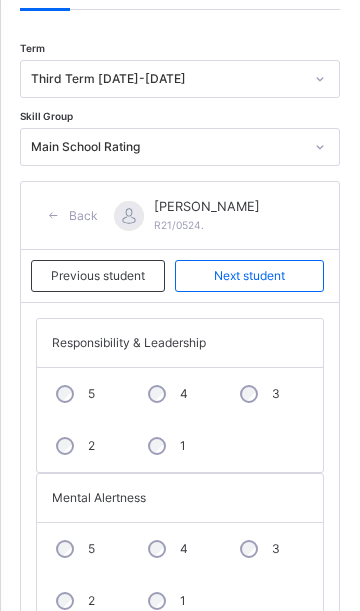 click on "Next student" at bounding box center [249, 276] 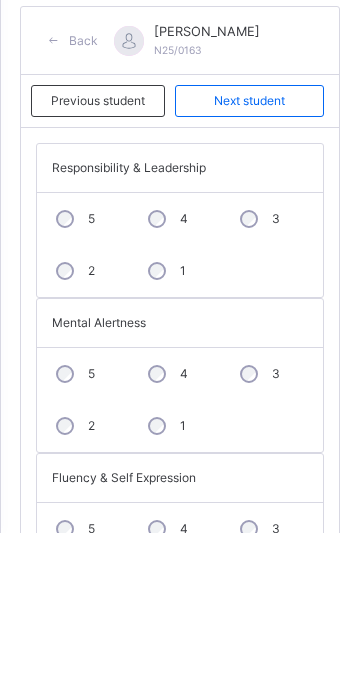 scroll, scrollTop: 510, scrollLeft: 0, axis: vertical 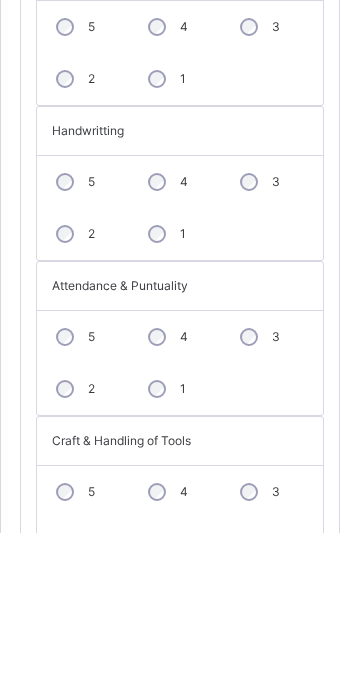 click on "Save Skill" at bounding box center [281, 744] 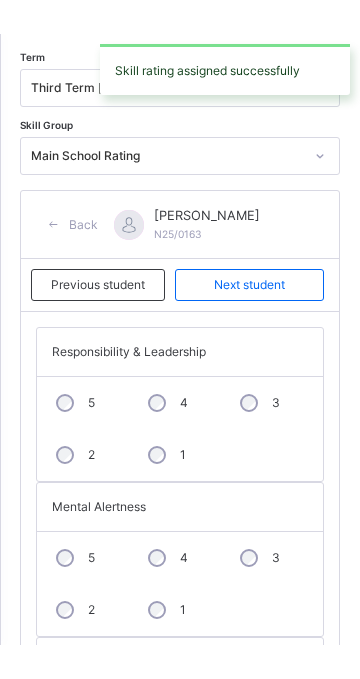 scroll, scrollTop: 506, scrollLeft: 0, axis: vertical 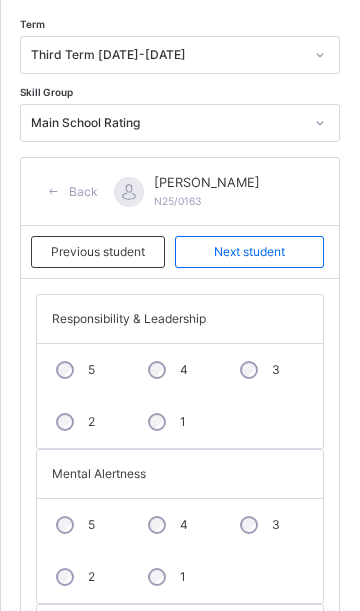 click on "Next student" at bounding box center (249, 252) 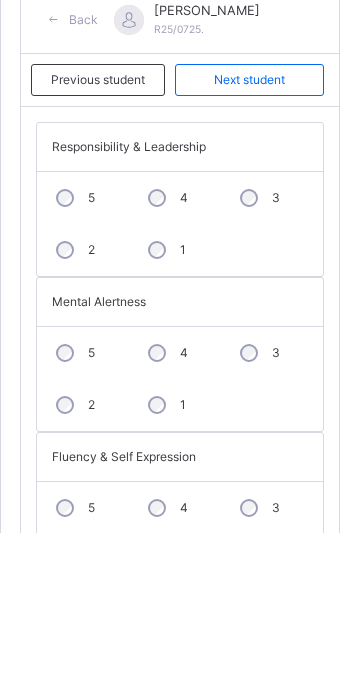 scroll, scrollTop: 535, scrollLeft: 0, axis: vertical 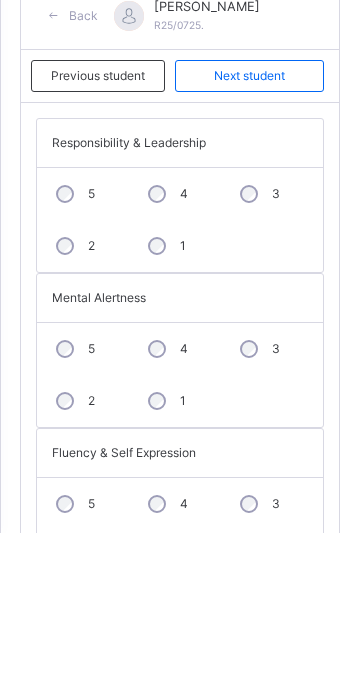 click on "5" at bounding box center [83, 651] 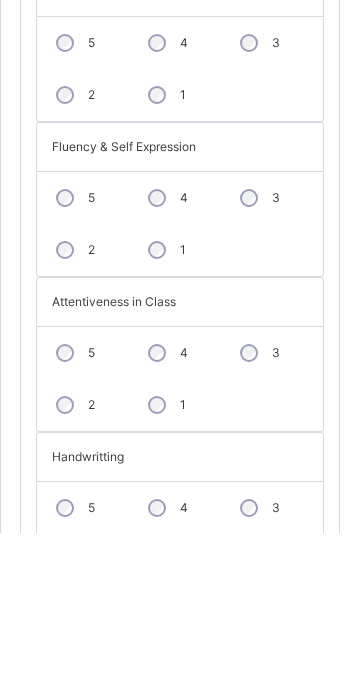 scroll, scrollTop: 924, scrollLeft: 0, axis: vertical 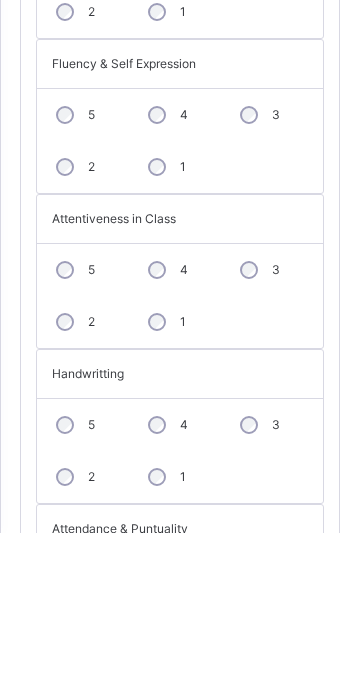 click on "4" at bounding box center [175, 572] 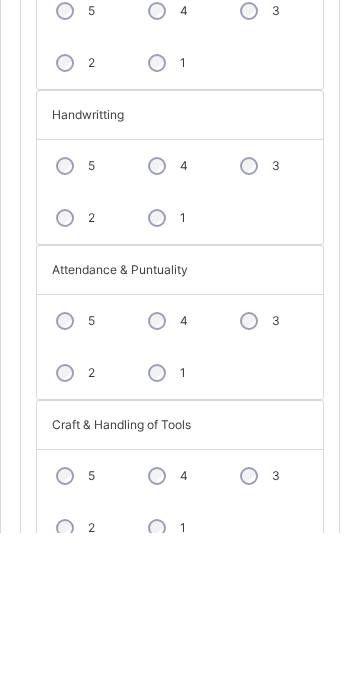 scroll, scrollTop: 1187, scrollLeft: 0, axis: vertical 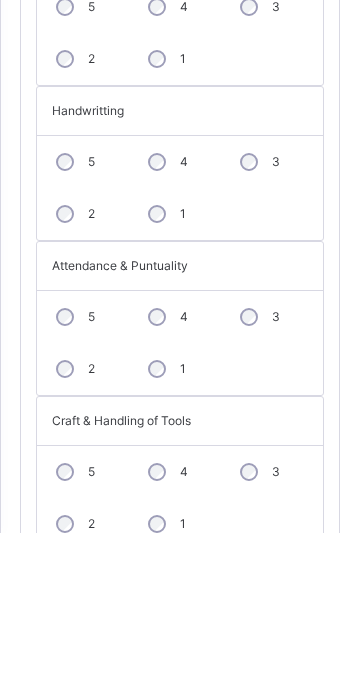 click on "Save Skill" at bounding box center (281, 724) 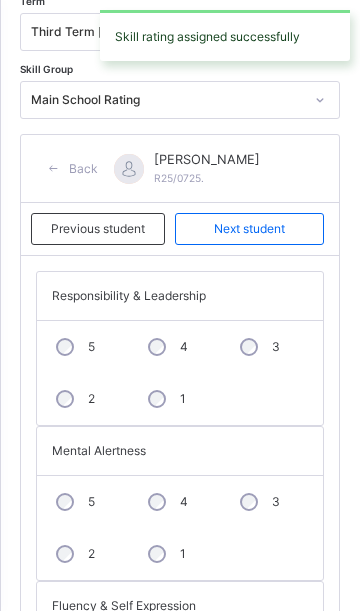 scroll, scrollTop: 414, scrollLeft: 0, axis: vertical 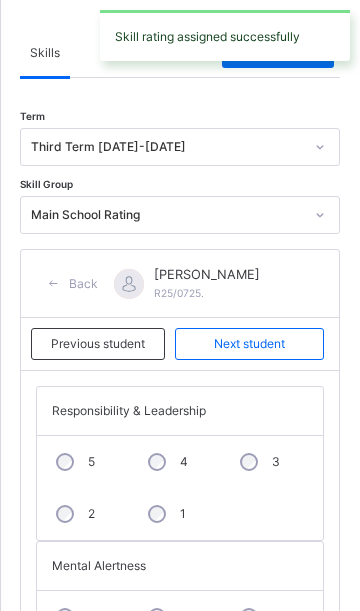 click on "Next student" at bounding box center (249, 344) 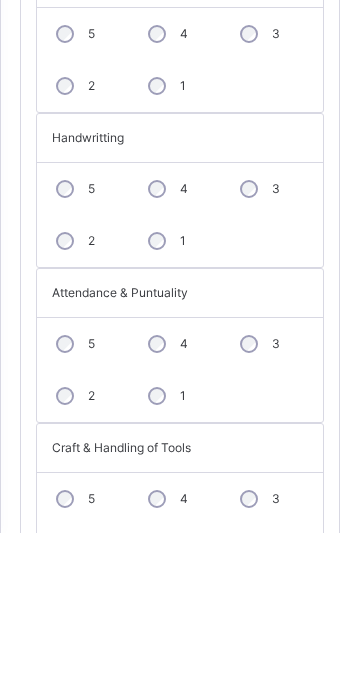 scroll, scrollTop: 1166, scrollLeft: 0, axis: vertical 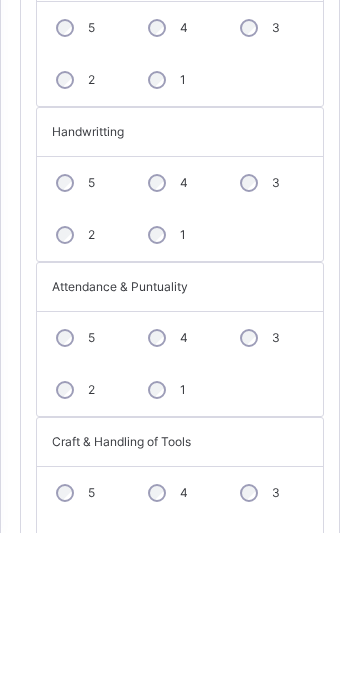 click on "Save Skill" at bounding box center [281, 745] 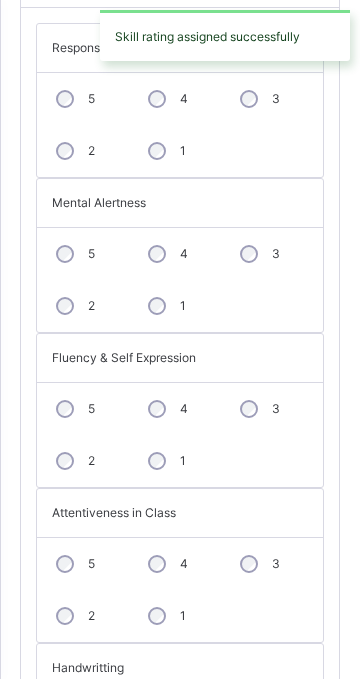scroll, scrollTop: 308, scrollLeft: 0, axis: vertical 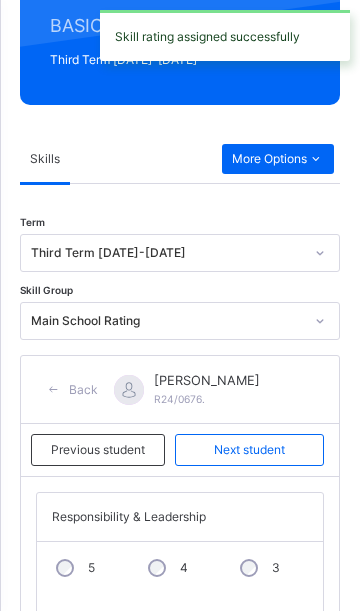 click on "Next student" at bounding box center [249, 450] 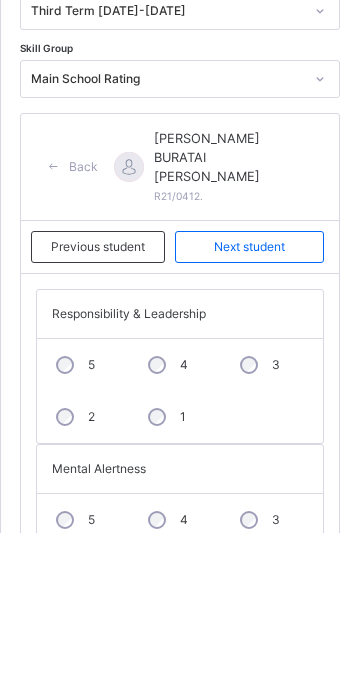 scroll, scrollTop: 409, scrollLeft: 0, axis: vertical 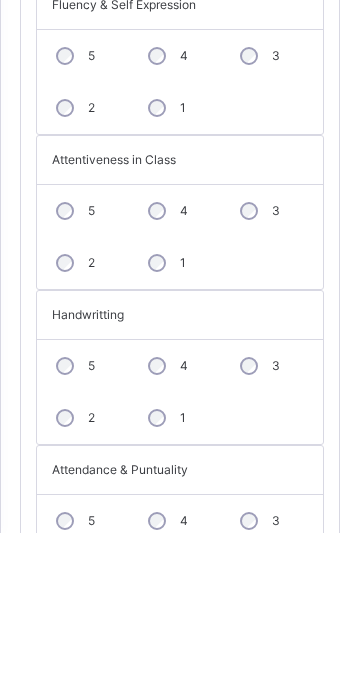 click on "5" at bounding box center (83, 668) 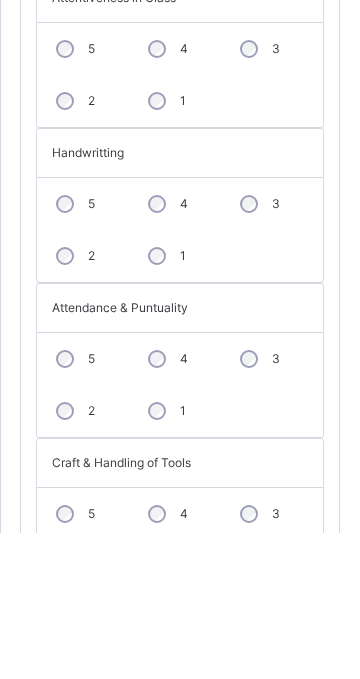 scroll, scrollTop: 1185, scrollLeft: 0, axis: vertical 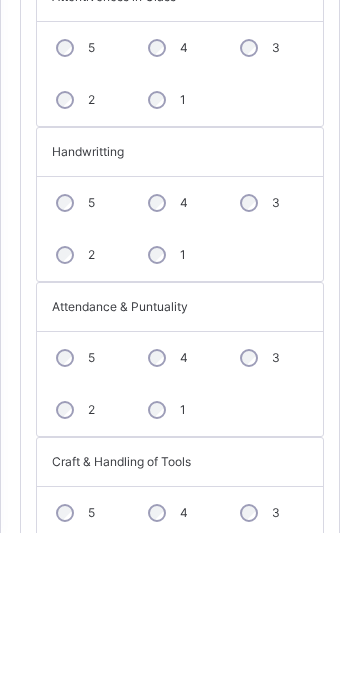 click on "5" at bounding box center (83, 660) 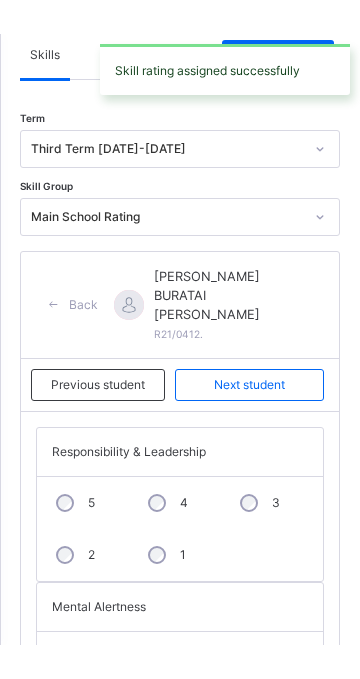 scroll, scrollTop: 443, scrollLeft: 0, axis: vertical 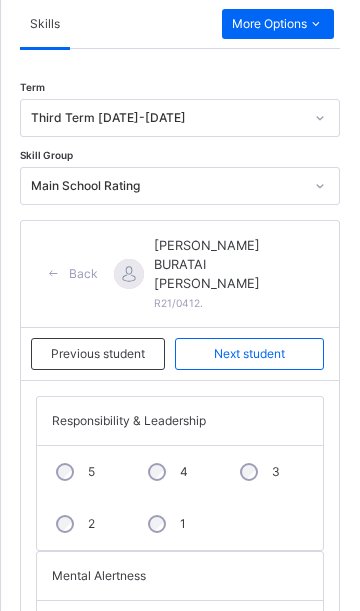click on "Next student" at bounding box center (249, 354) 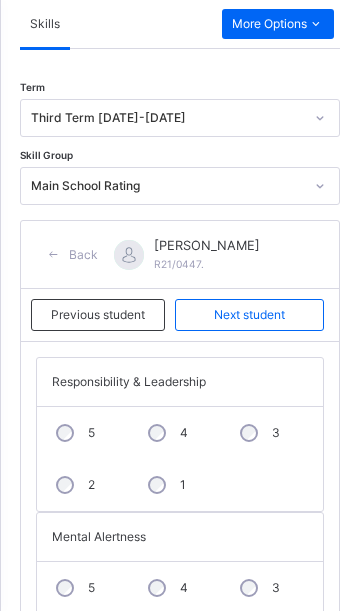 click on "Responsibility & Leadership" at bounding box center [180, 382] 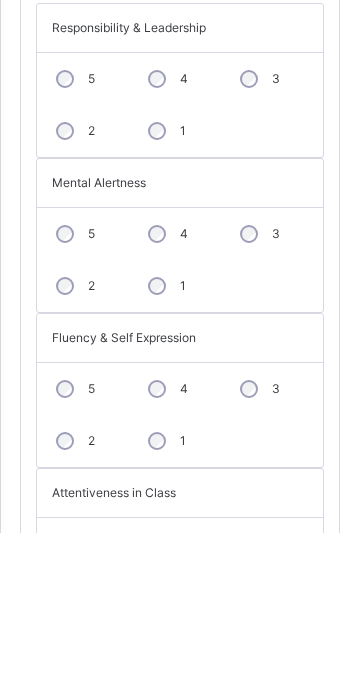 scroll, scrollTop: 703, scrollLeft: 0, axis: vertical 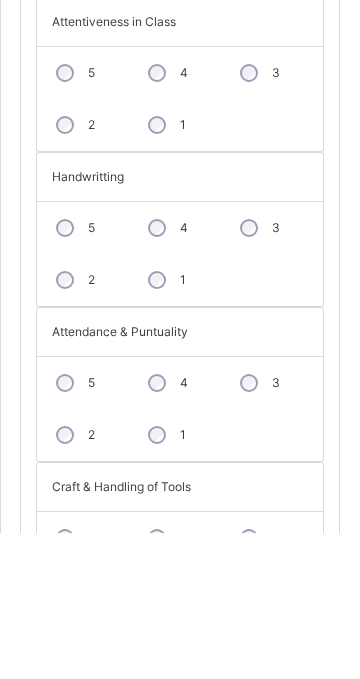 click on "Save Skill" at bounding box center [281, 790] 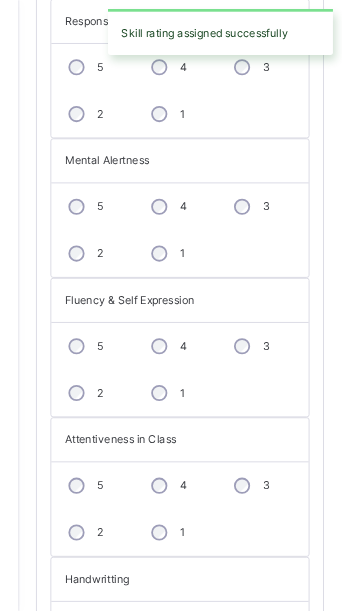 scroll, scrollTop: 446, scrollLeft: 0, axis: vertical 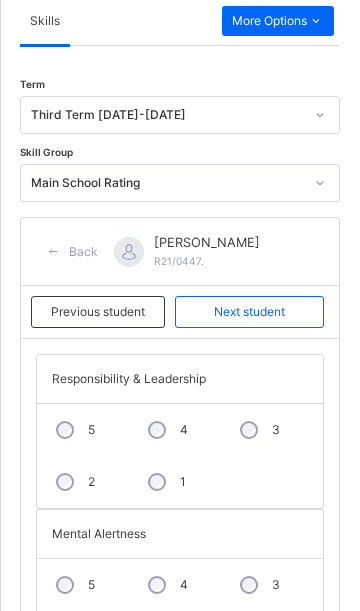 click on "Next student" at bounding box center (249, 312) 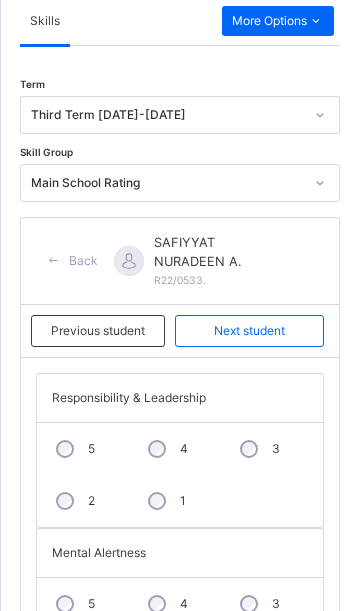 click on "5" at bounding box center [83, 449] 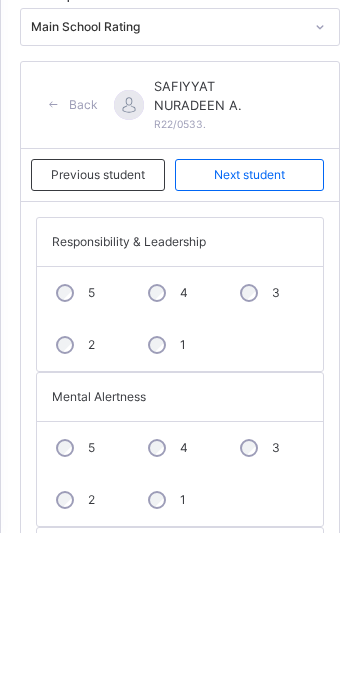scroll, scrollTop: 460, scrollLeft: 0, axis: vertical 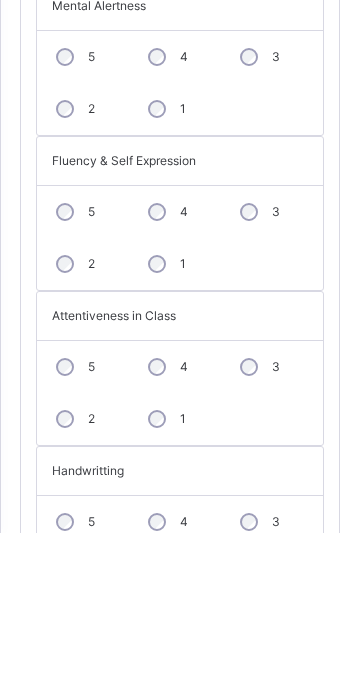 click on "4" at bounding box center [175, 668] 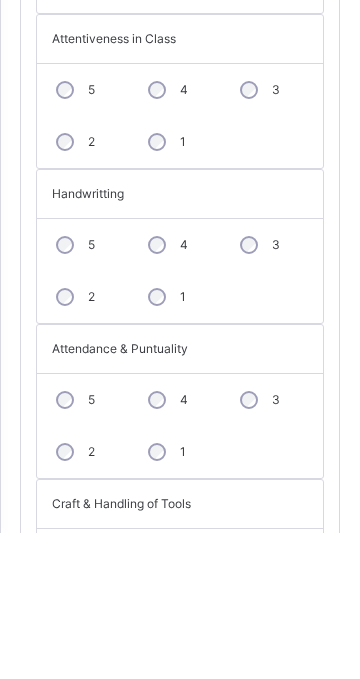 scroll, scrollTop: 1143, scrollLeft: 0, axis: vertical 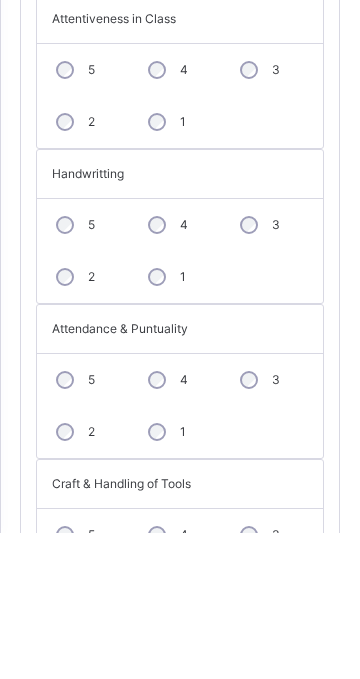 click on "Save Skill" at bounding box center [281, 787] 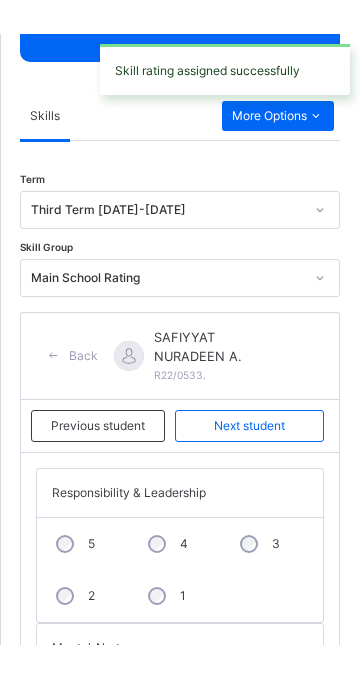 scroll, scrollTop: 382, scrollLeft: 0, axis: vertical 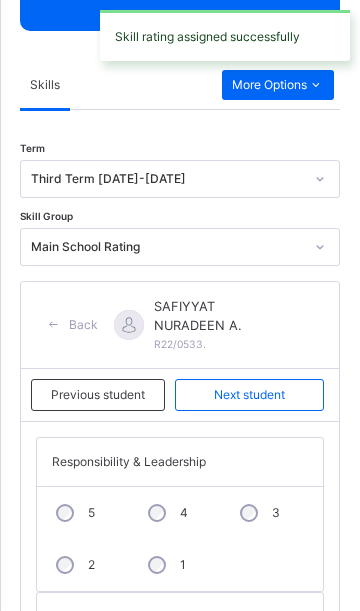 click on "Next student" at bounding box center [249, 395] 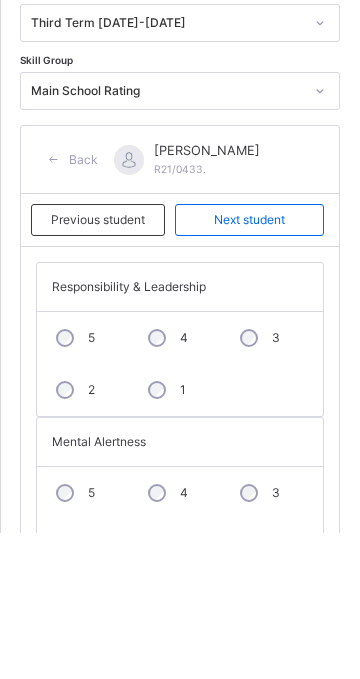 scroll, scrollTop: 392, scrollLeft: 0, axis: vertical 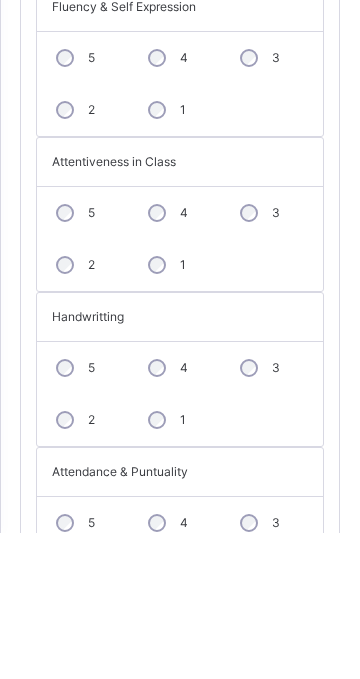click on "5" at bounding box center [83, 670] 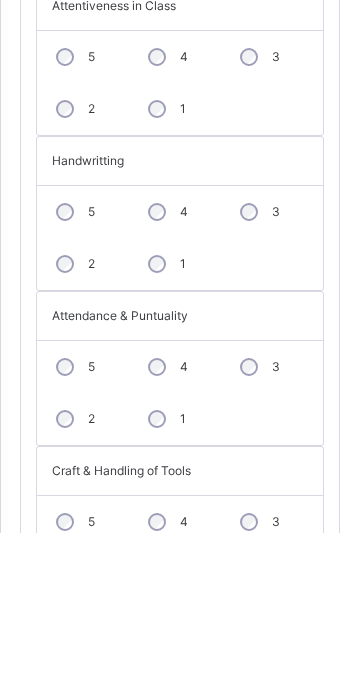 scroll, scrollTop: 1140, scrollLeft: 0, axis: vertical 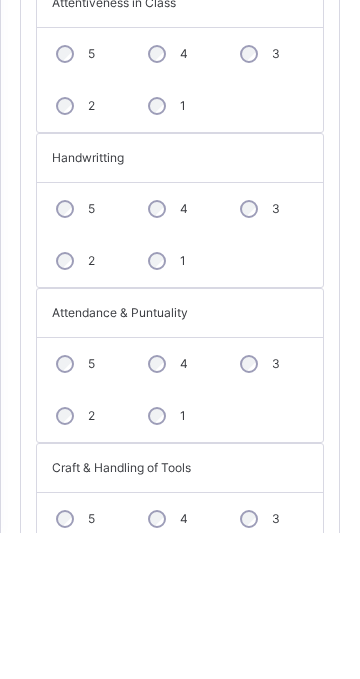 click on "Save Skill" at bounding box center (281, 771) 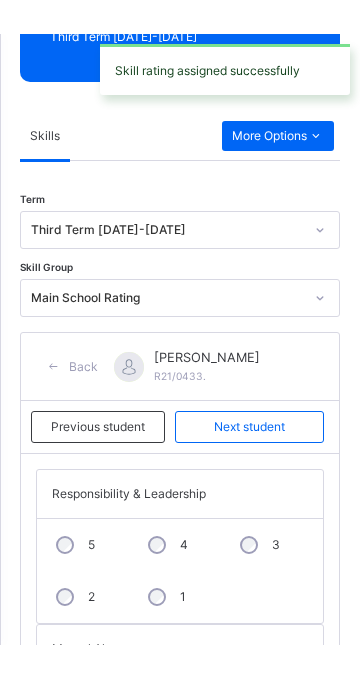 scroll, scrollTop: 364, scrollLeft: 0, axis: vertical 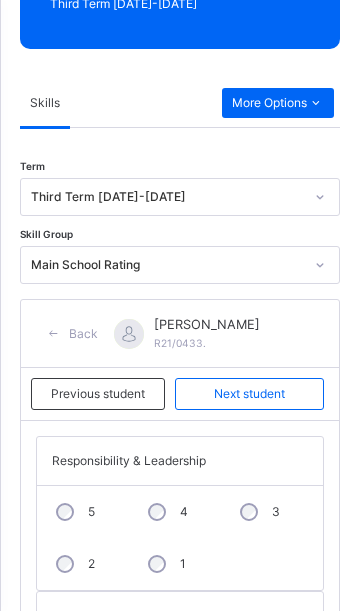 click on "Next student" at bounding box center (249, 394) 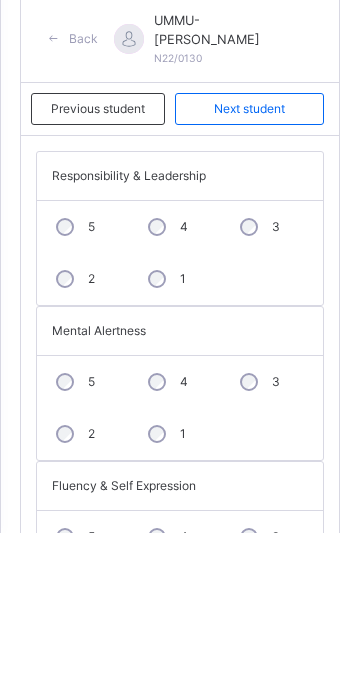scroll, scrollTop: 533, scrollLeft: 0, axis: vertical 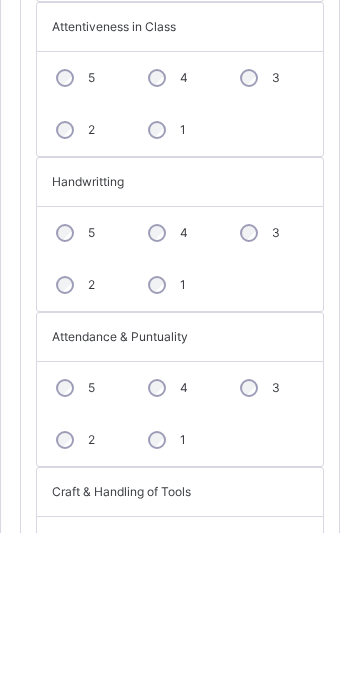 click on "5" at bounding box center [83, 690] 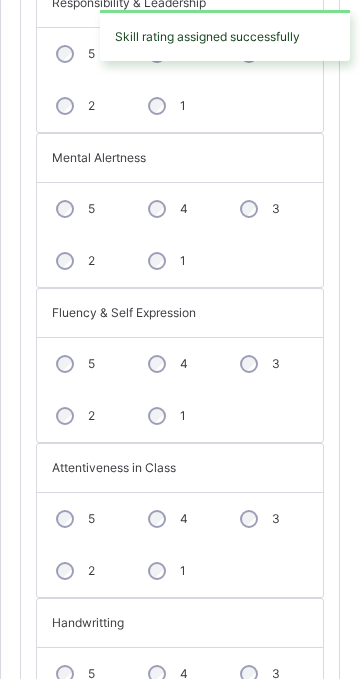 scroll, scrollTop: 389, scrollLeft: 0, axis: vertical 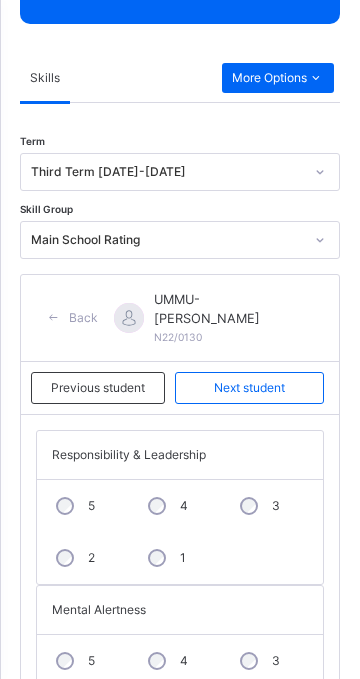 click on "Next student" at bounding box center (249, 388) 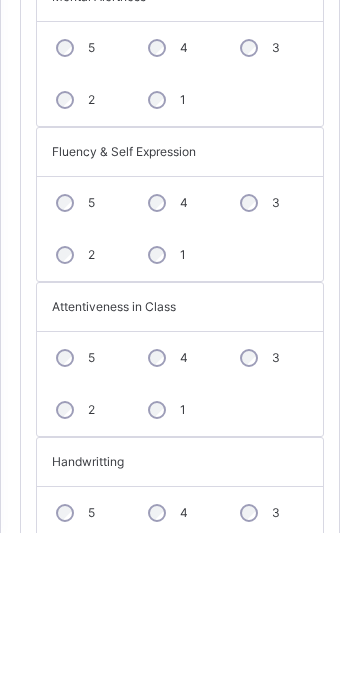 scroll, scrollTop: 859, scrollLeft: 0, axis: vertical 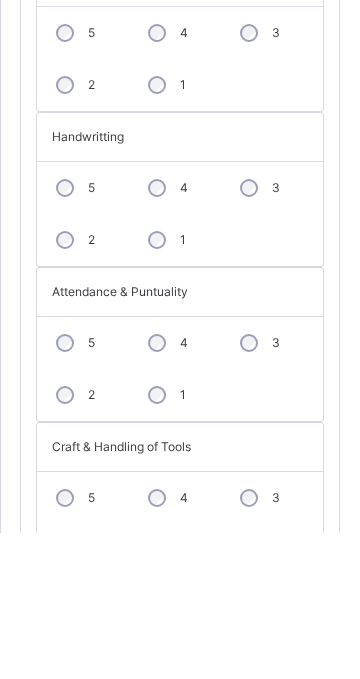 click on "Save Skill" at bounding box center (281, 750) 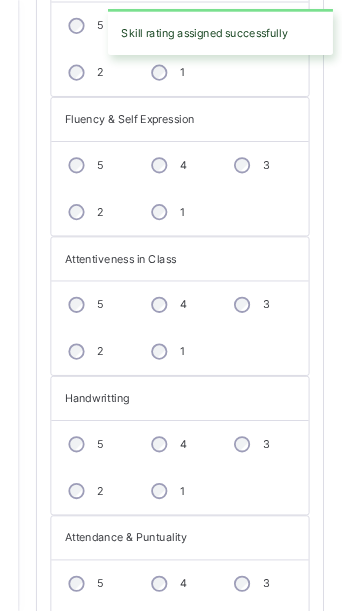 scroll, scrollTop: 449, scrollLeft: 0, axis: vertical 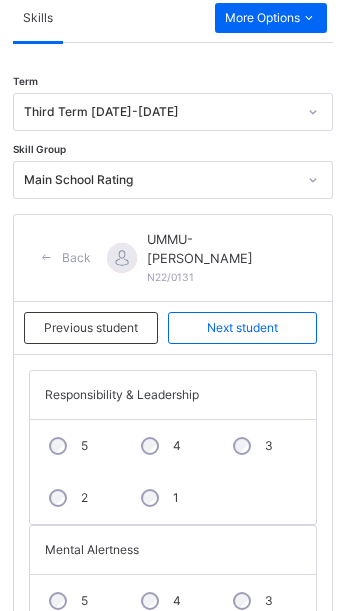 click on "Next student" at bounding box center [249, 328] 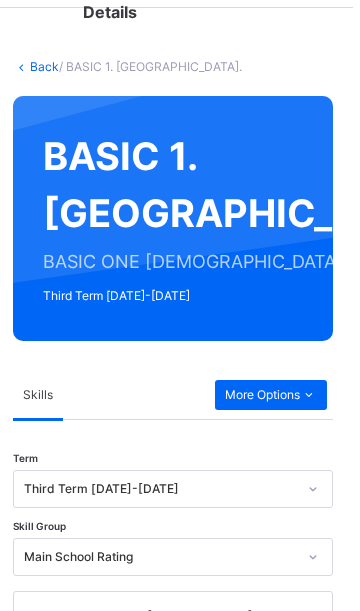 scroll, scrollTop: 0, scrollLeft: 0, axis: both 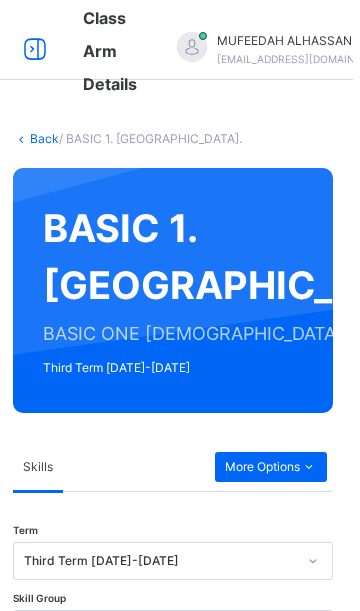 click on "More Options" at bounding box center (278, 467) 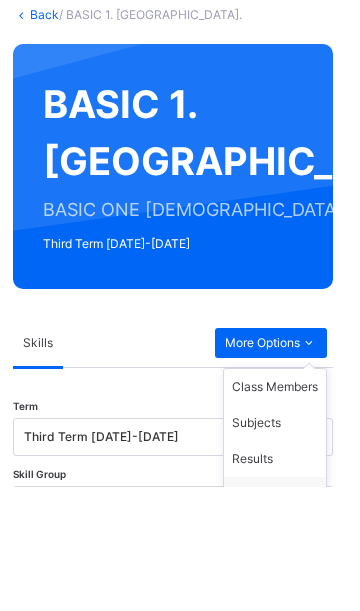 click on "Results" at bounding box center [282, 583] 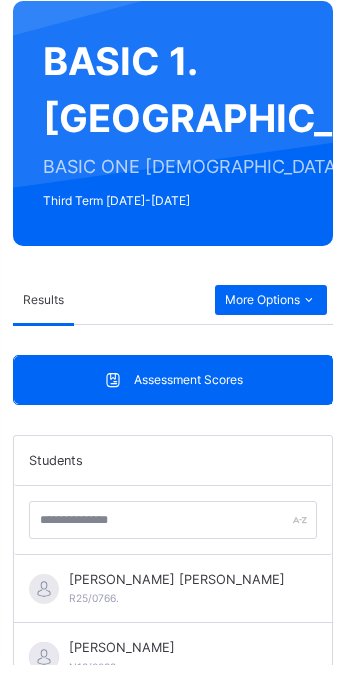 scroll, scrollTop: 40, scrollLeft: 0, axis: vertical 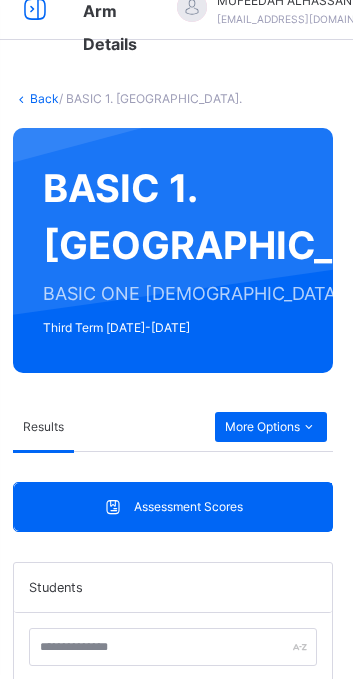 click on "More Options" at bounding box center [278, 427] 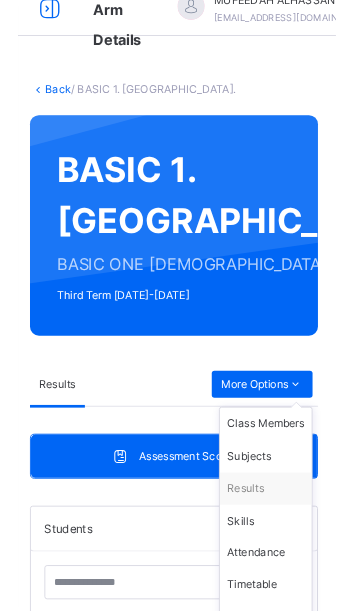 scroll, scrollTop: 7, scrollLeft: 0, axis: vertical 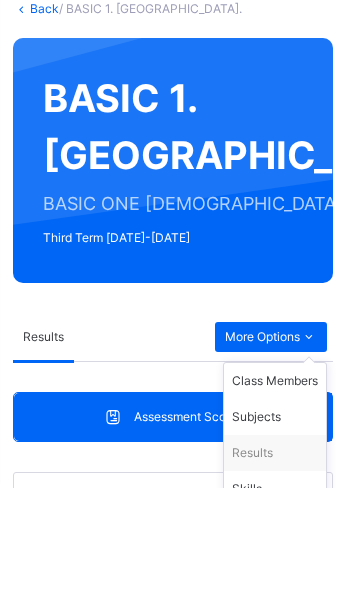 click on "Results" at bounding box center [282, 576] 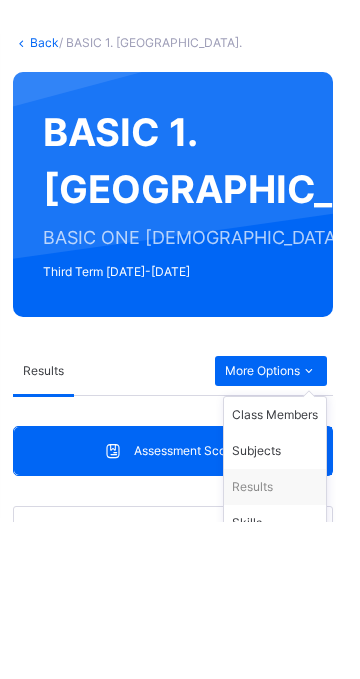 scroll, scrollTop: 11, scrollLeft: 0, axis: vertical 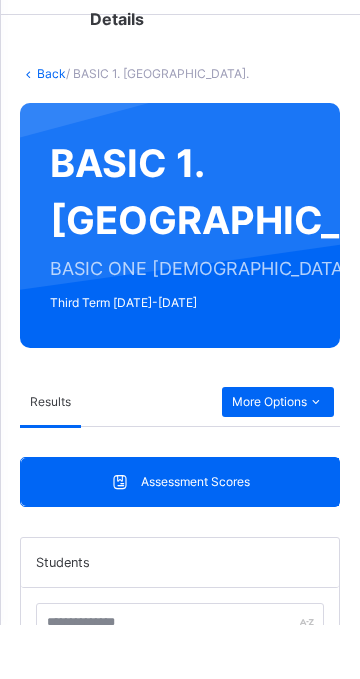 click on "More Options" at bounding box center [278, 456] 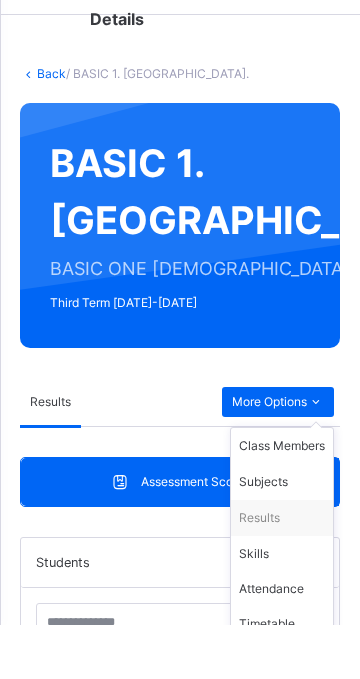 click on "Attendance" at bounding box center (282, 643) 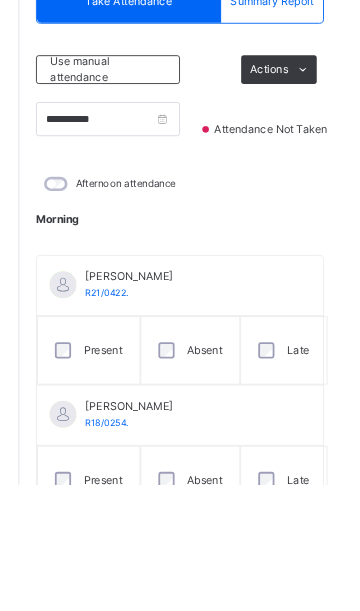 scroll, scrollTop: 414, scrollLeft: 0, axis: vertical 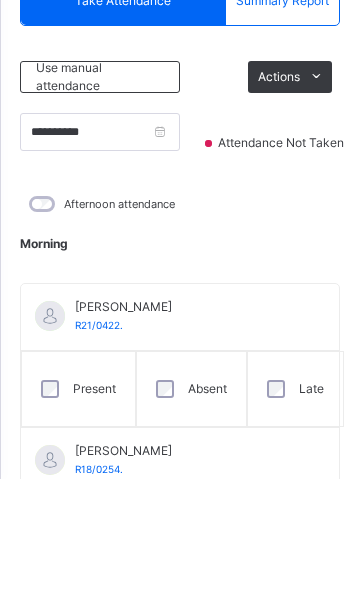 click on "Use manual attendance" at bounding box center [100, 209] 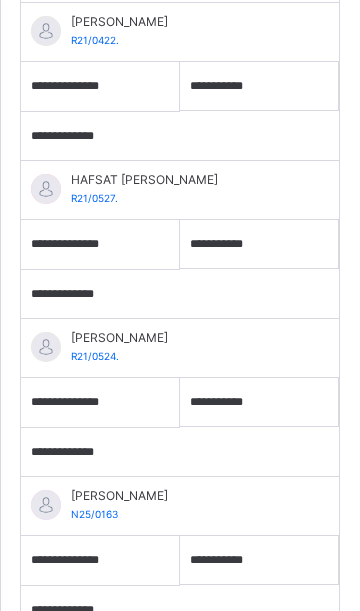 scroll, scrollTop: 2155, scrollLeft: 0, axis: vertical 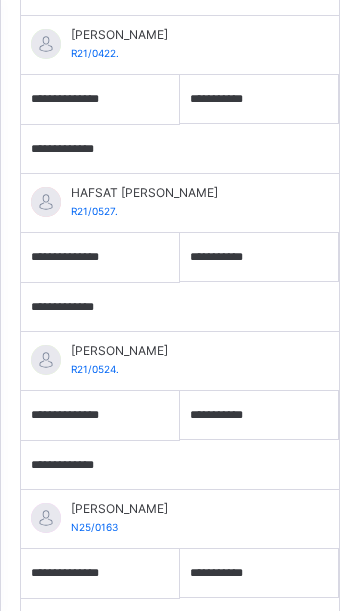 click on "More Options" at bounding box center [278, -1688] 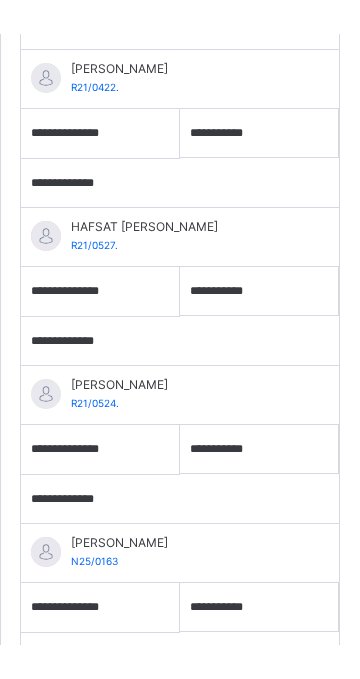 scroll, scrollTop: 334, scrollLeft: 0, axis: vertical 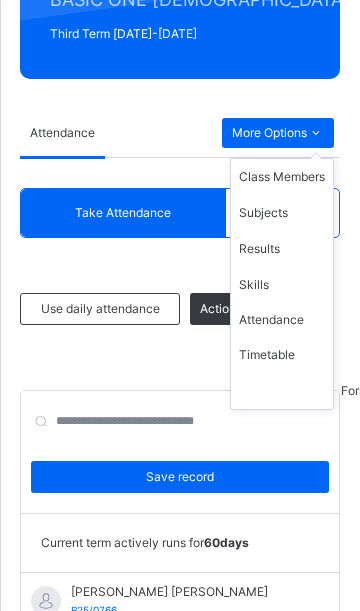 click on "Results" at bounding box center (282, 249) 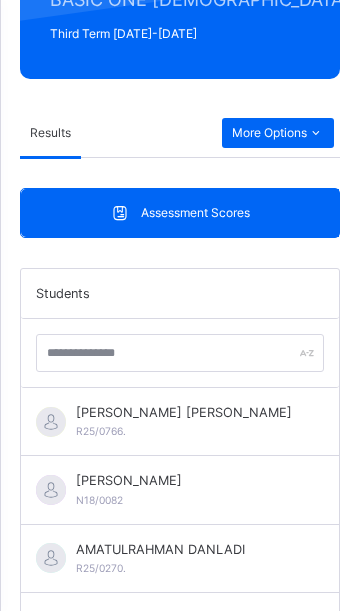 click on "ABDUL-RAHAMAN  AHMED SHEHU R25/0766." at bounding box center (184, 421) 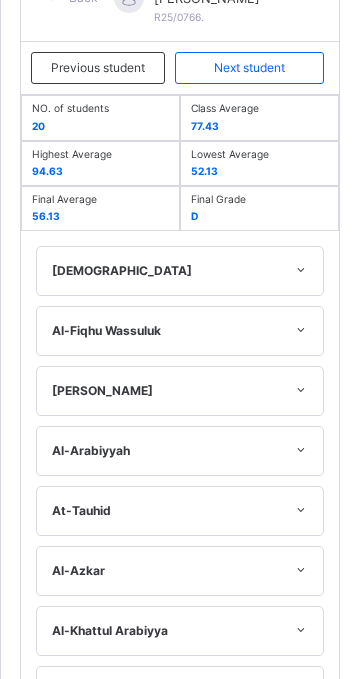 scroll, scrollTop: 573, scrollLeft: 0, axis: vertical 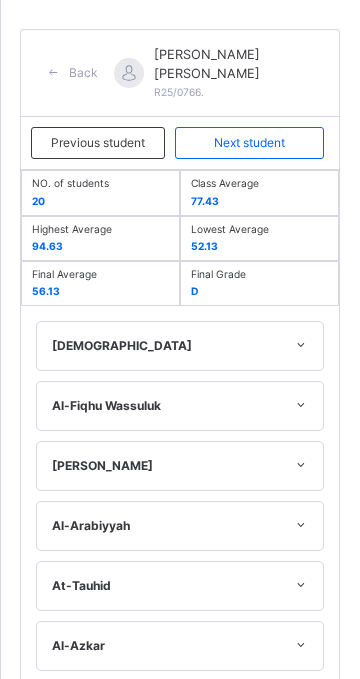 click on "Next student" at bounding box center (249, 143) 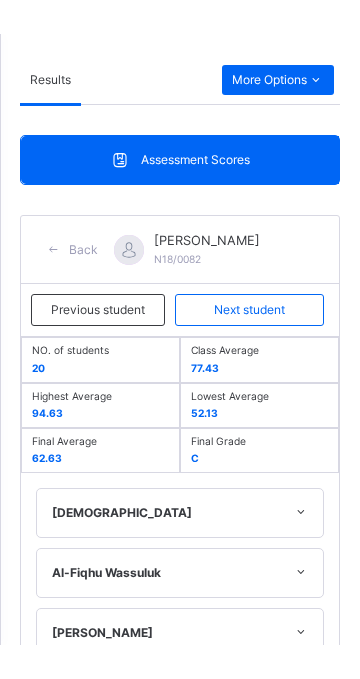 scroll, scrollTop: 392, scrollLeft: 0, axis: vertical 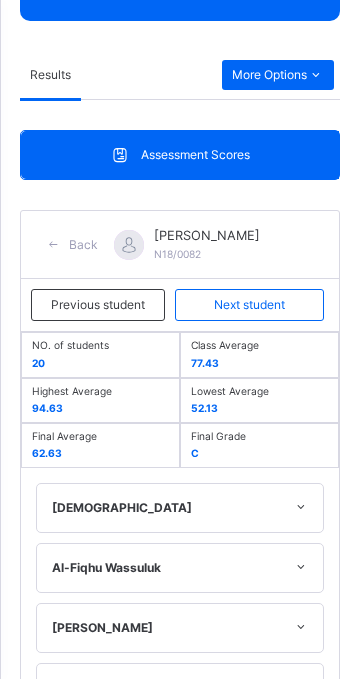 click on "Next student" at bounding box center [249, 305] 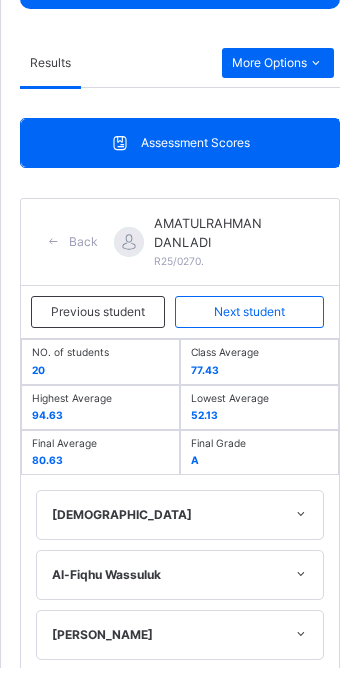 click on "Next student" at bounding box center (249, 324) 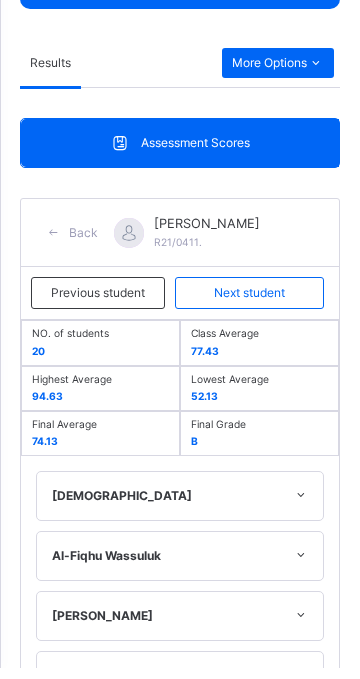 click on "Next student" at bounding box center [249, 305] 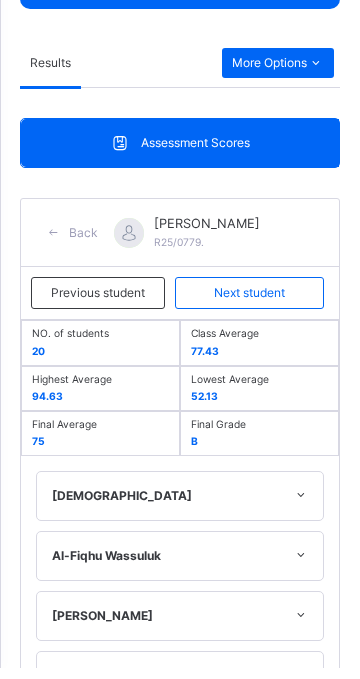 click on "Next student" at bounding box center (249, 305) 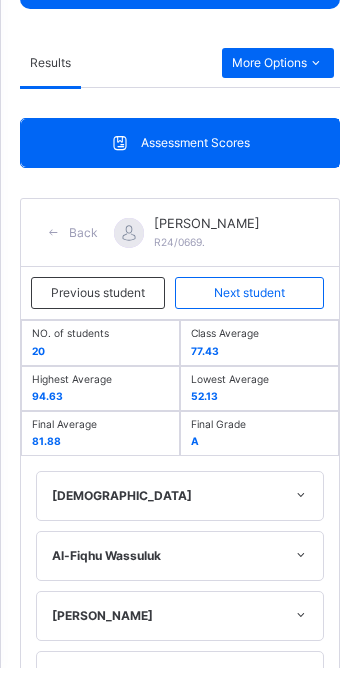 click on "Next student" at bounding box center [249, 305] 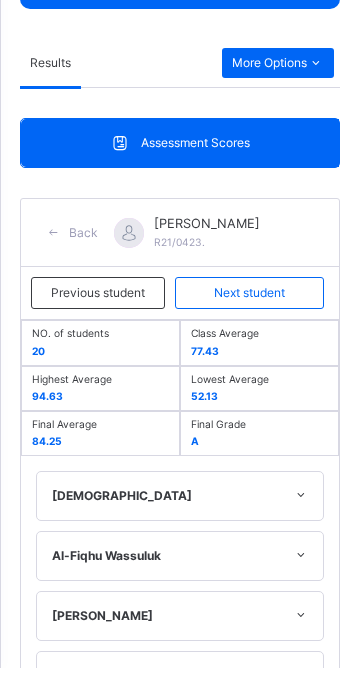 click on "Next student" at bounding box center (249, 305) 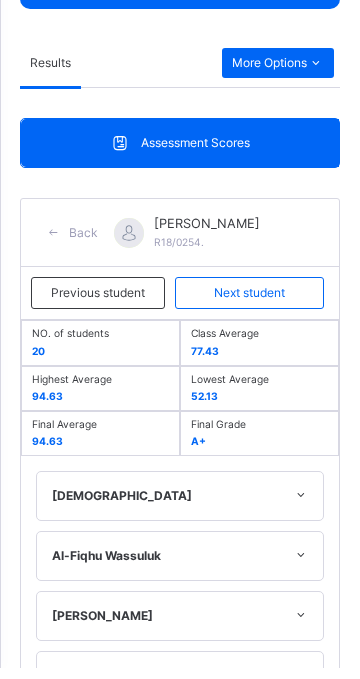 click on "Previous student" at bounding box center [98, 305] 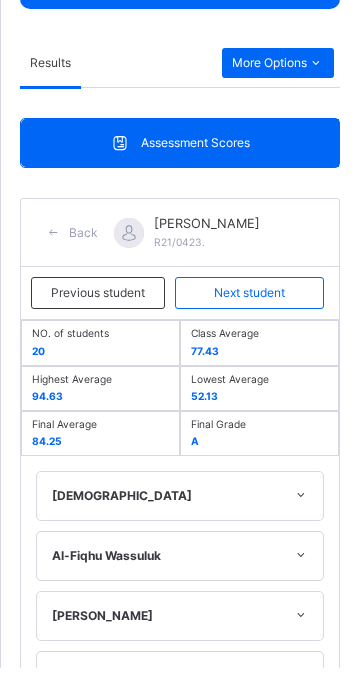 click on "Next student" at bounding box center [249, 305] 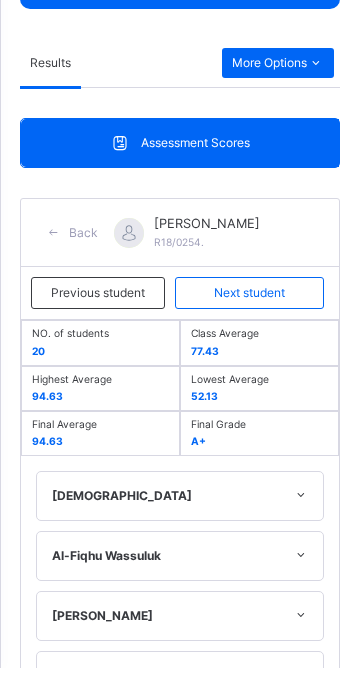 click on "Next student" at bounding box center (249, 305) 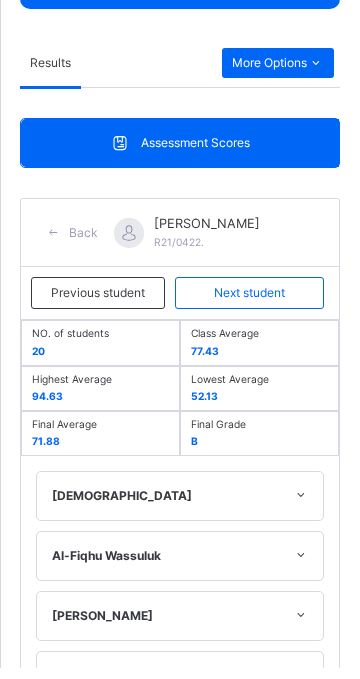click on "Next student" at bounding box center [249, 305] 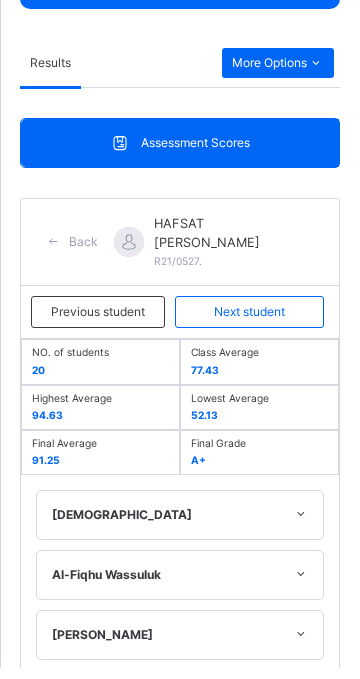 click on "Next student" at bounding box center [249, 324] 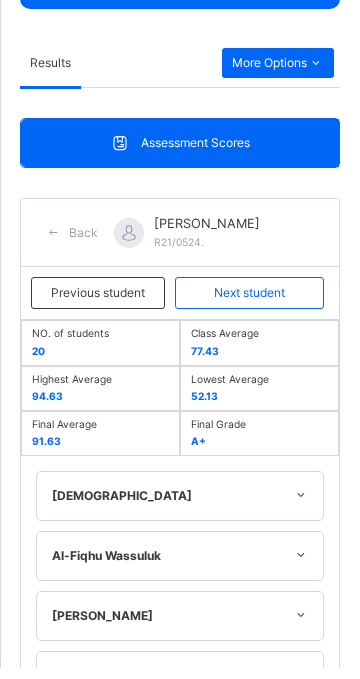 click on "Next student" at bounding box center (249, 305) 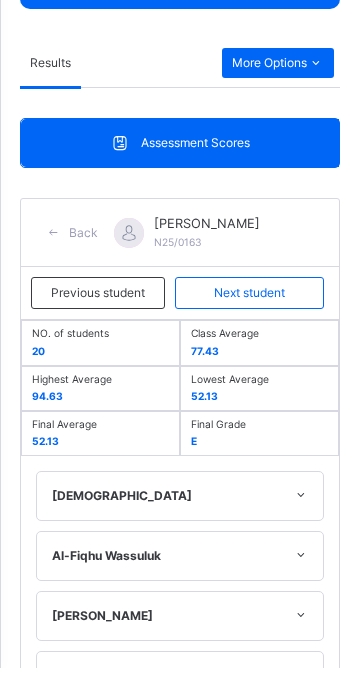 click on "Next student" at bounding box center (249, 305) 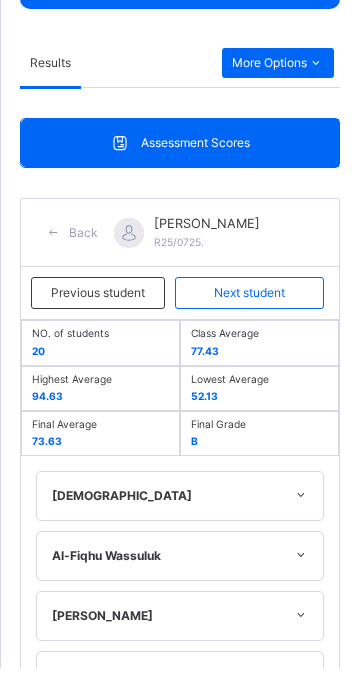 click on "Next student" at bounding box center (249, 305) 